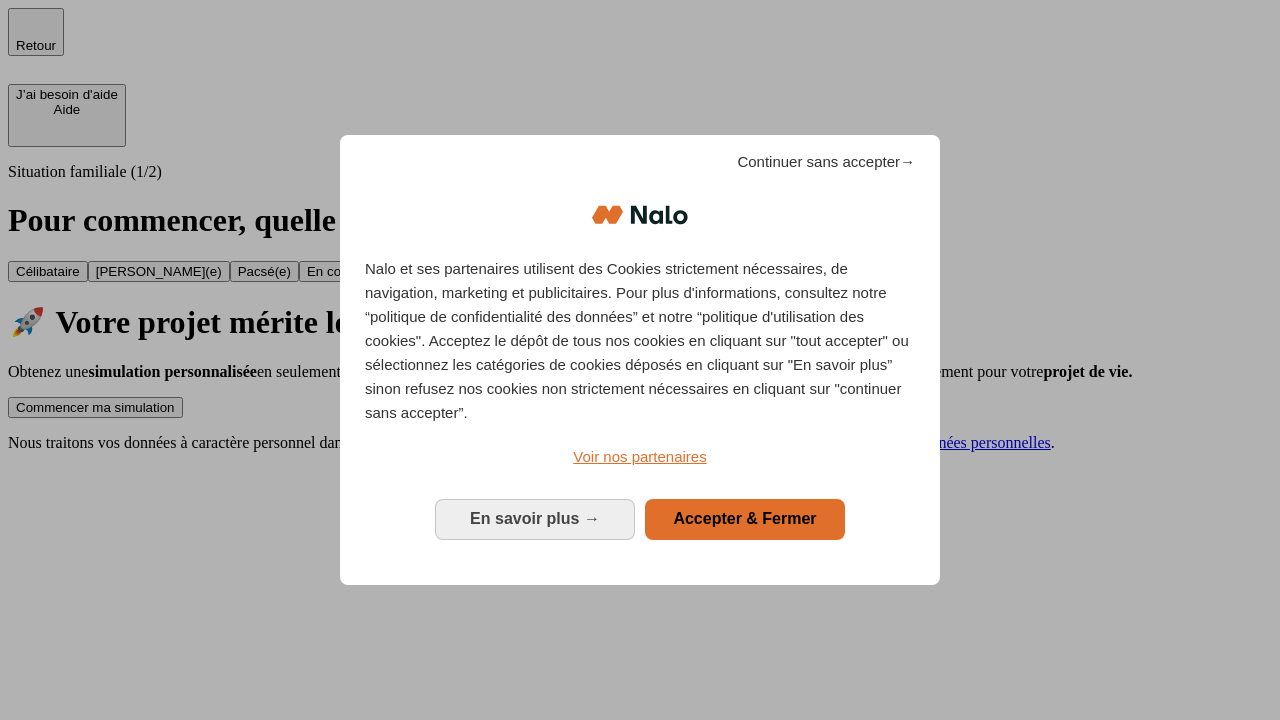 scroll, scrollTop: 0, scrollLeft: 0, axis: both 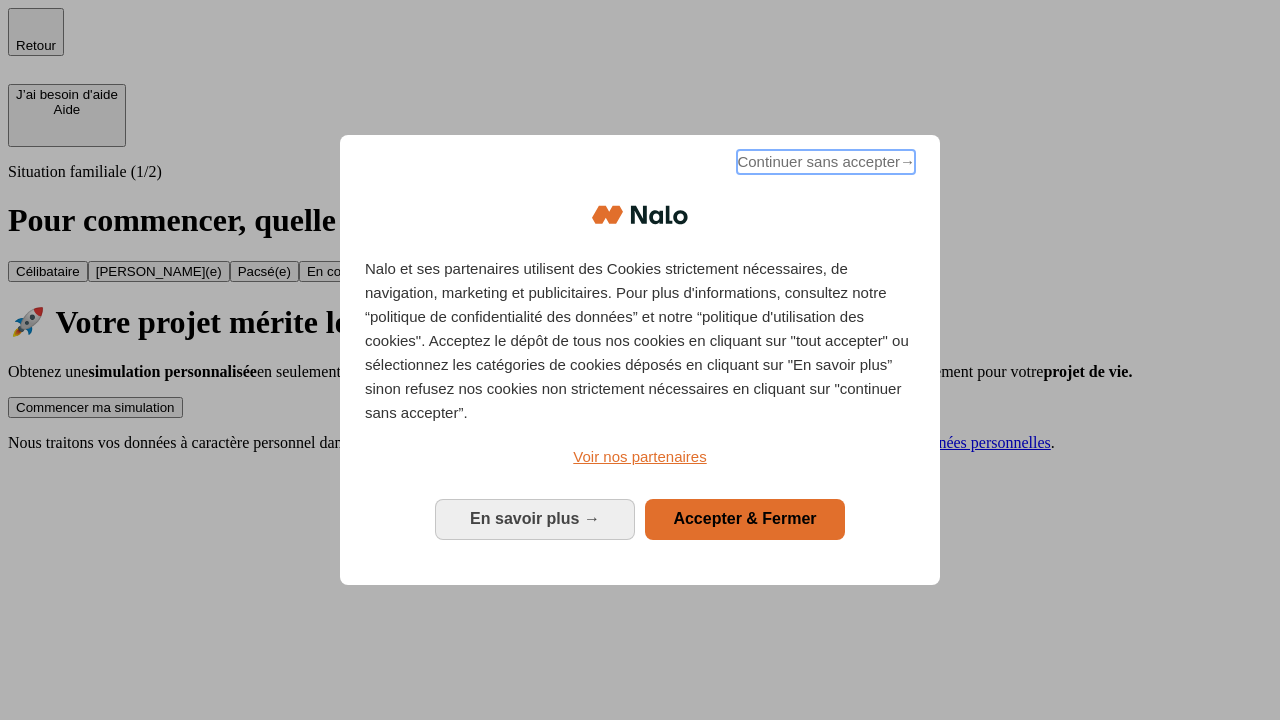 click on "Continuer sans accepter  →" at bounding box center [826, 162] 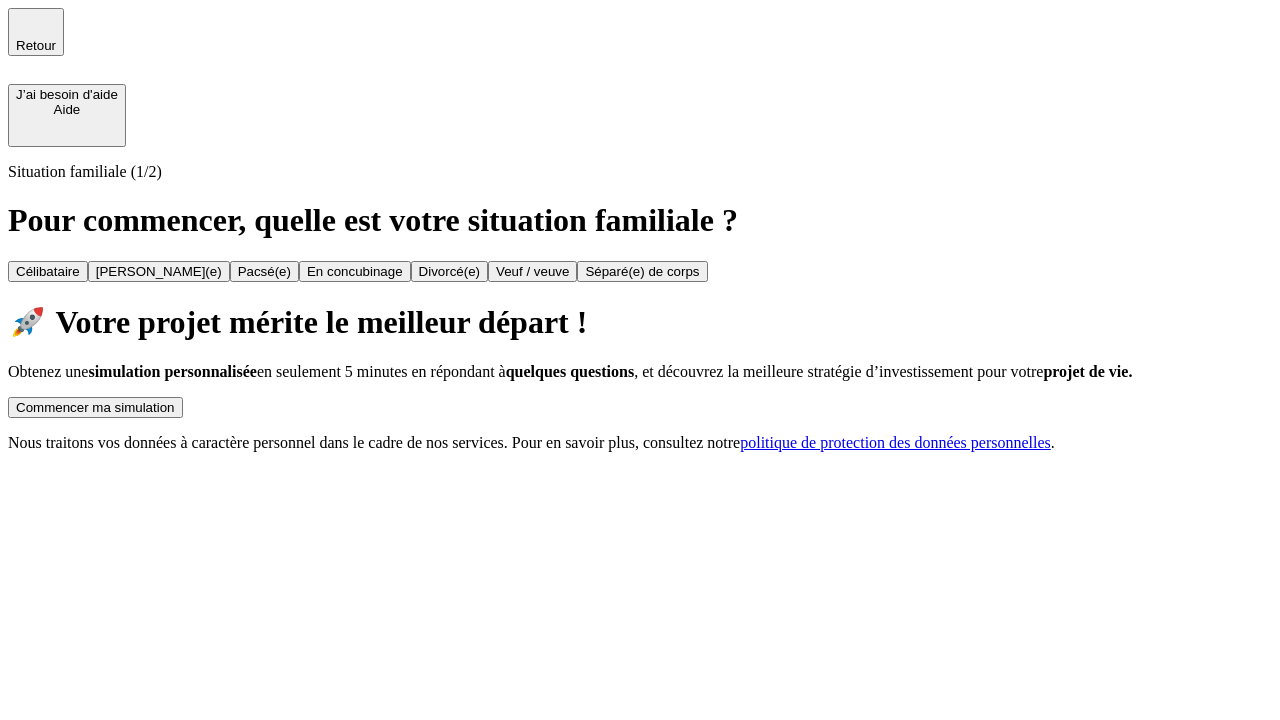 click on "Commencer ma simulation" at bounding box center [95, 407] 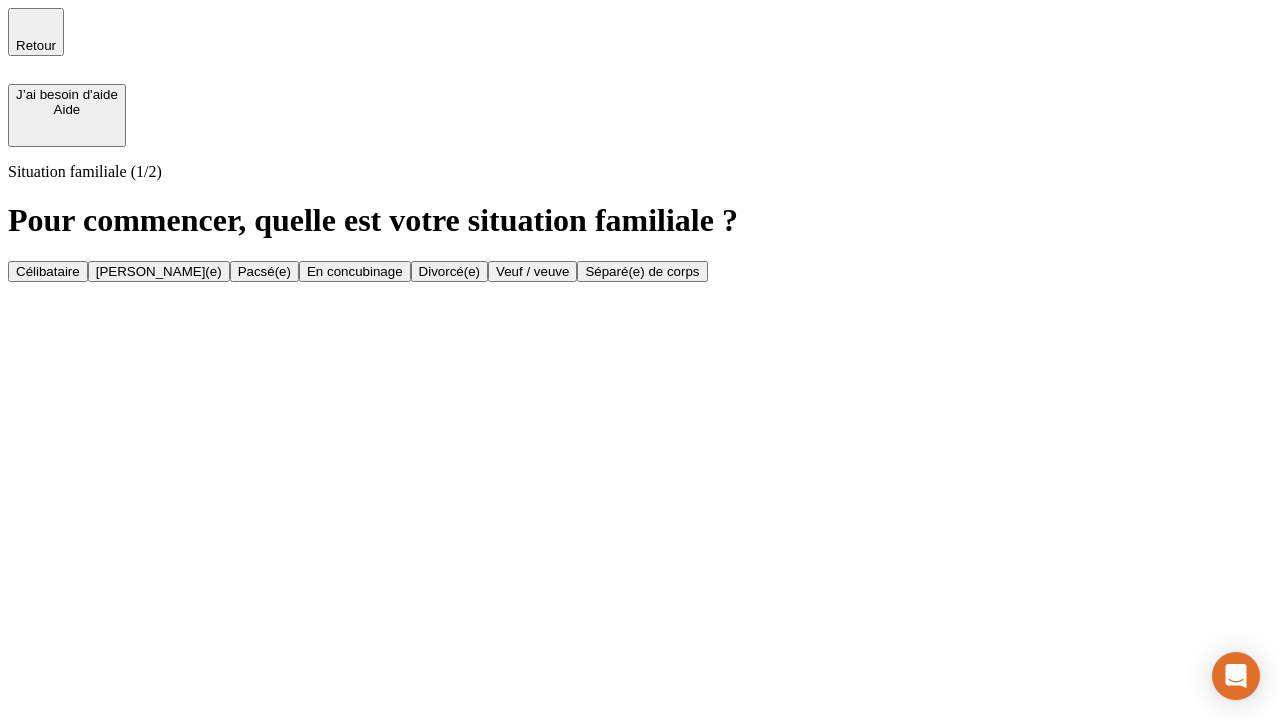 click on "Célibataire" at bounding box center (48, 271) 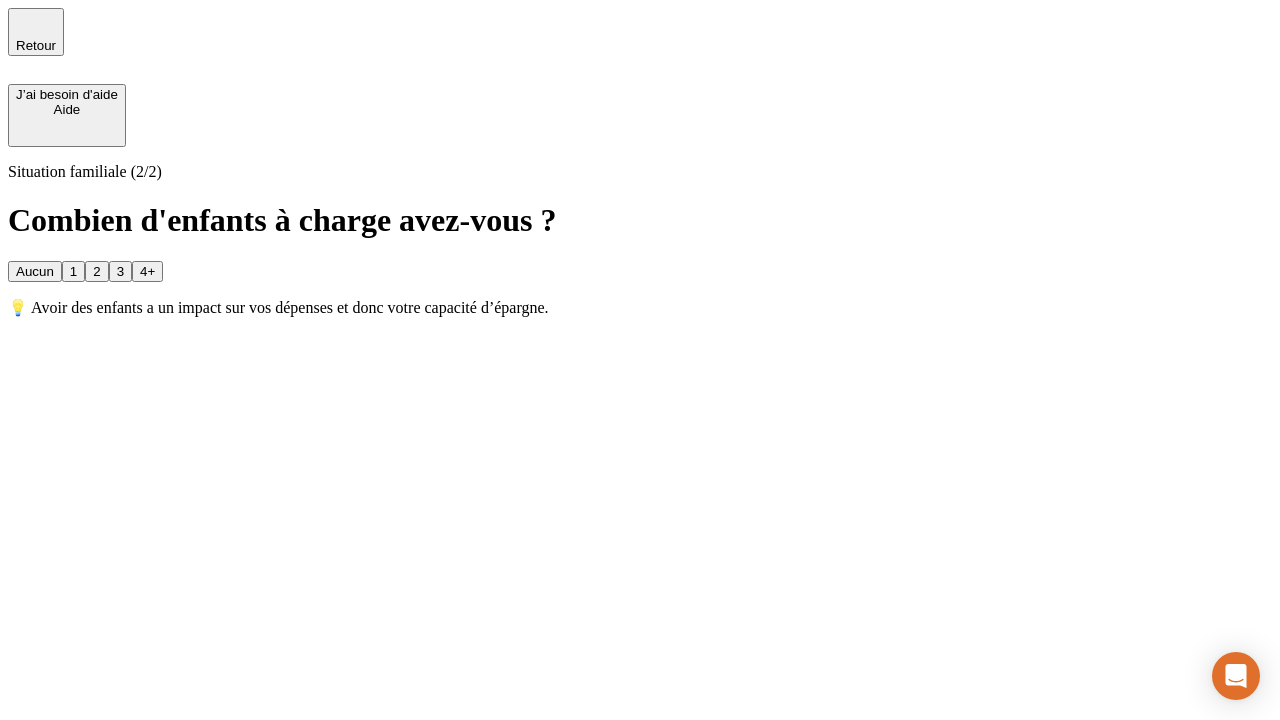 click on "Aucun" at bounding box center [35, 271] 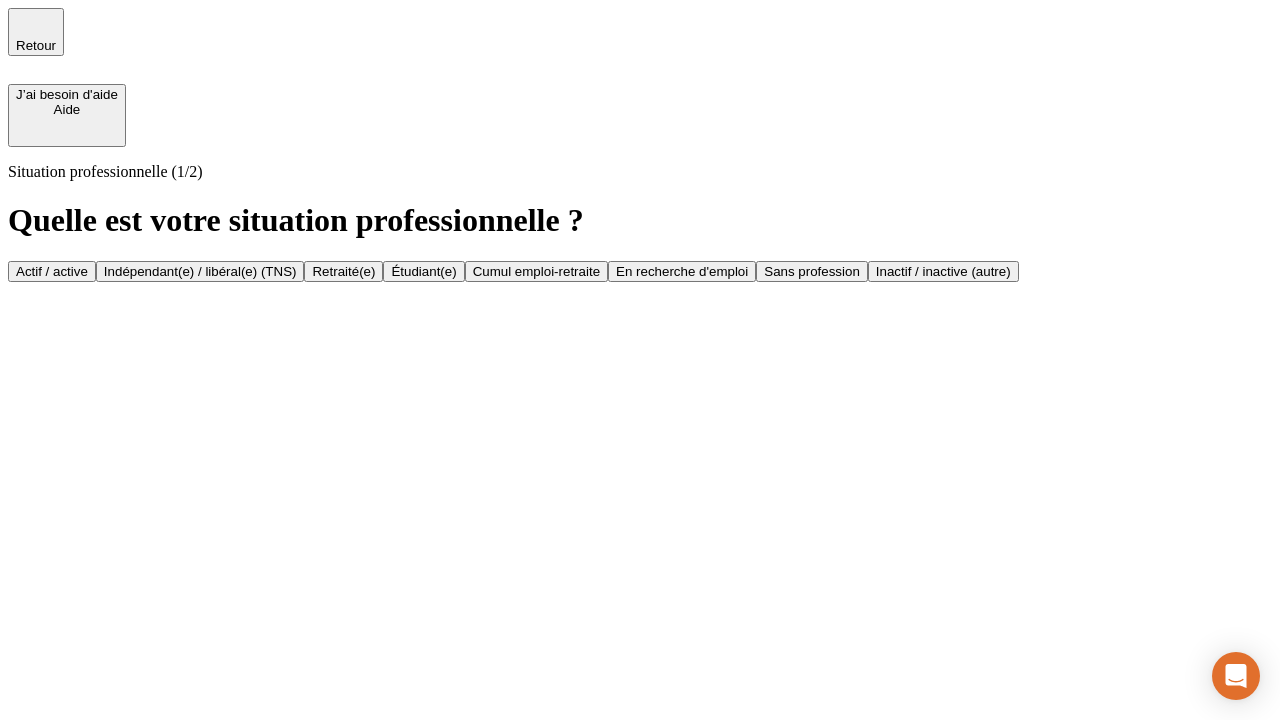 click on "Actif / active" at bounding box center [52, 271] 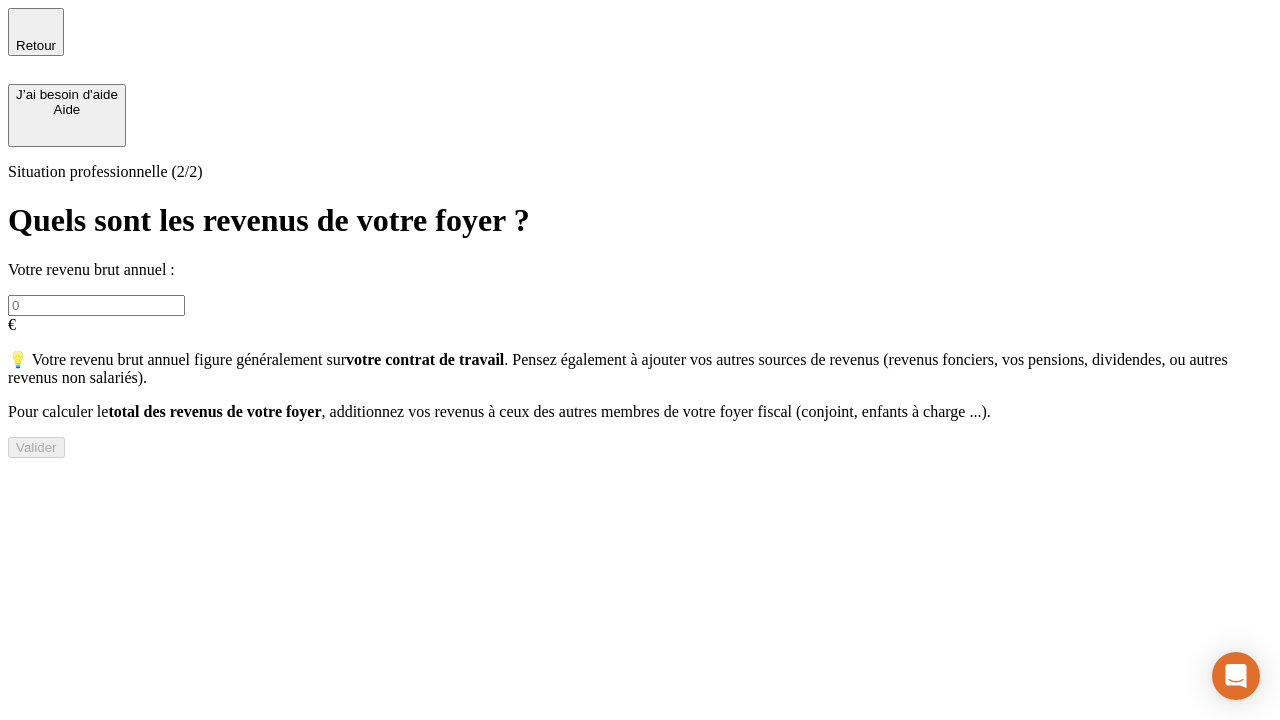 click at bounding box center [96, 305] 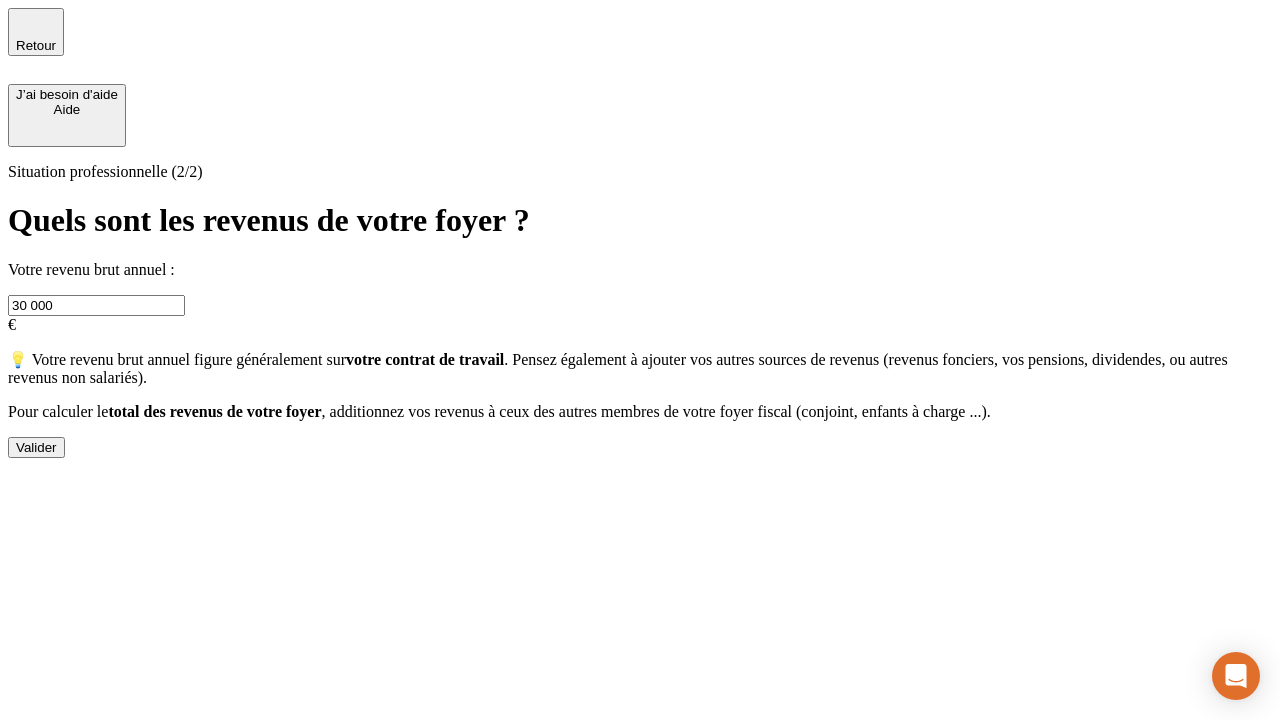 type on "30 000" 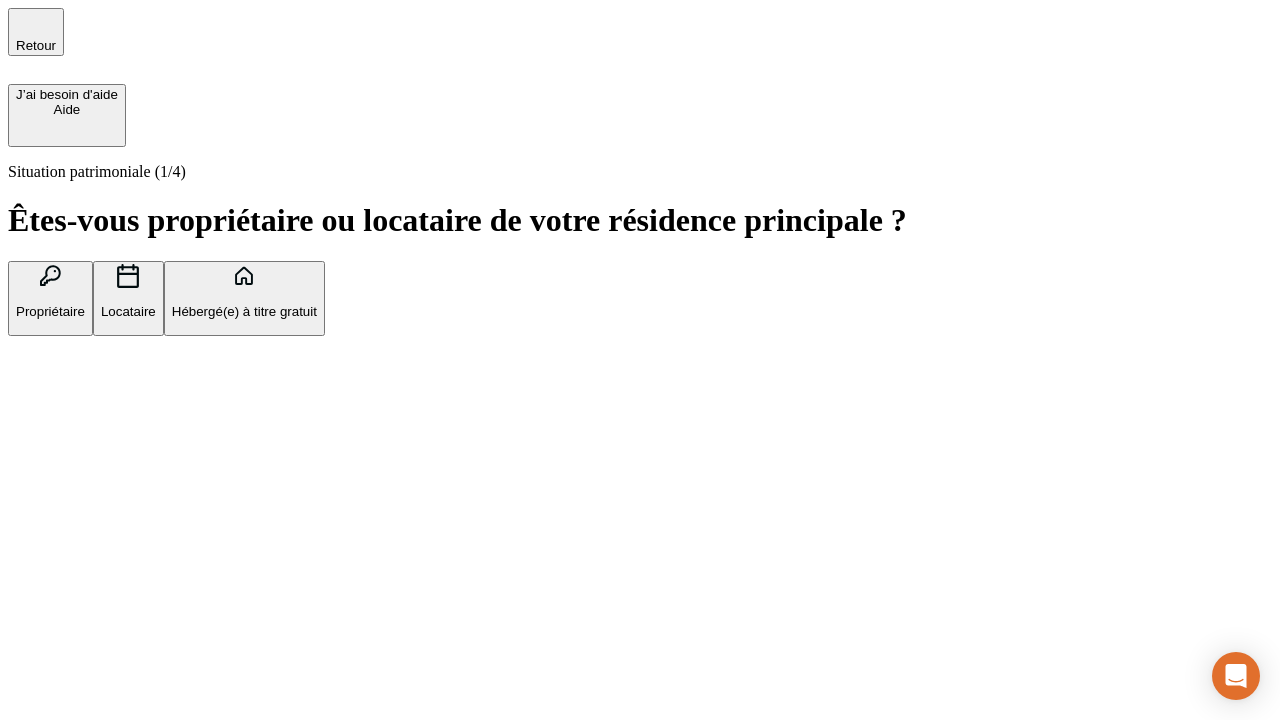 click on "Hébergé(e) à titre gratuit" at bounding box center (244, 311) 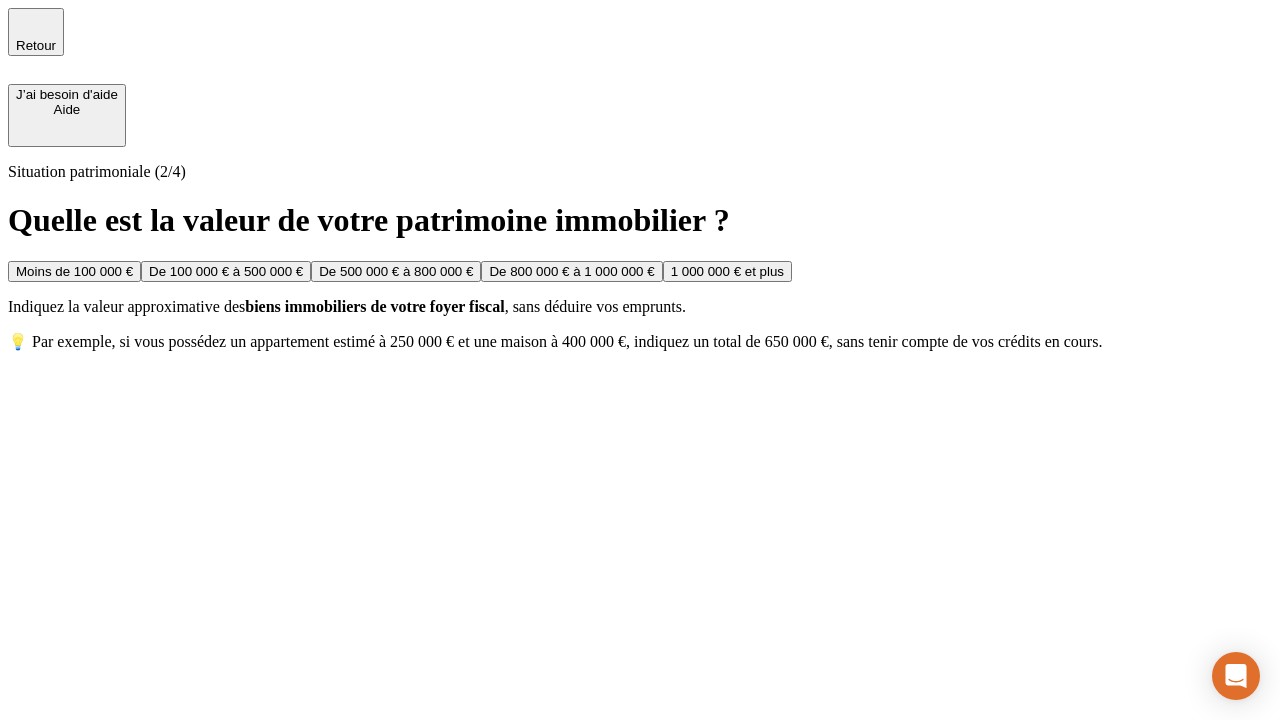 click on "Moins de 100 000 €" at bounding box center [74, 271] 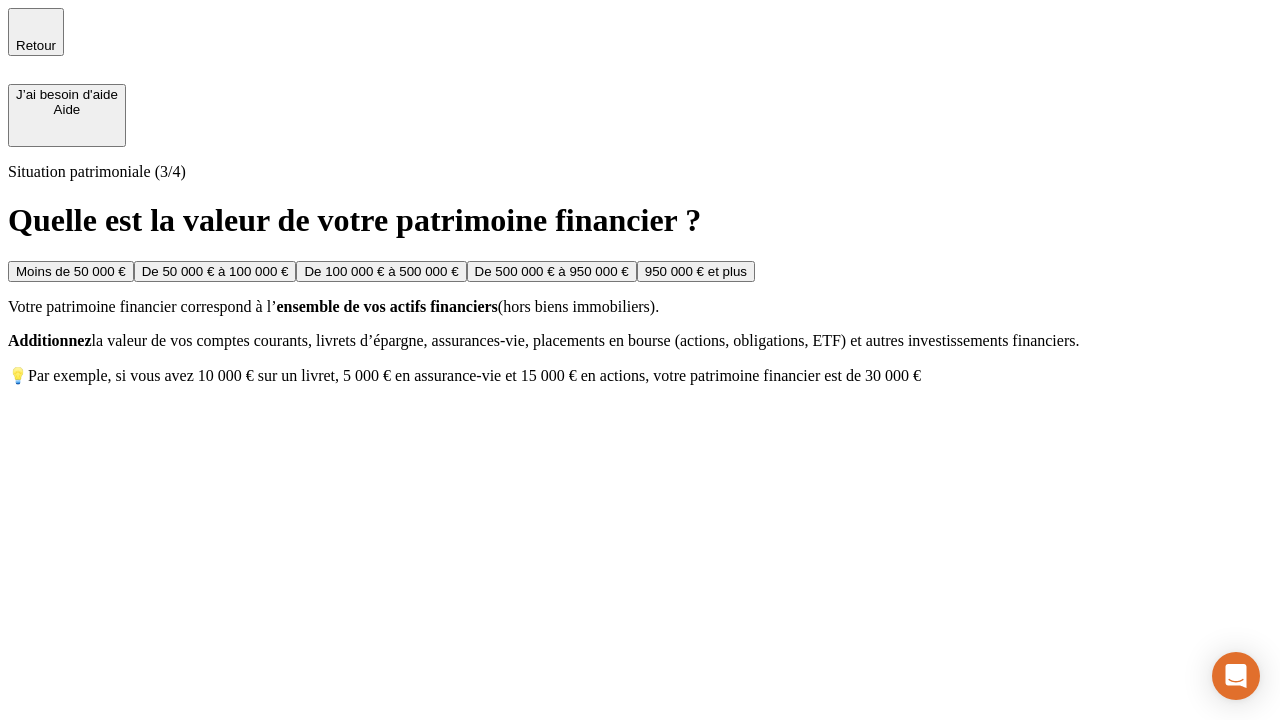 click on "Moins de 50 000 €" at bounding box center (71, 271) 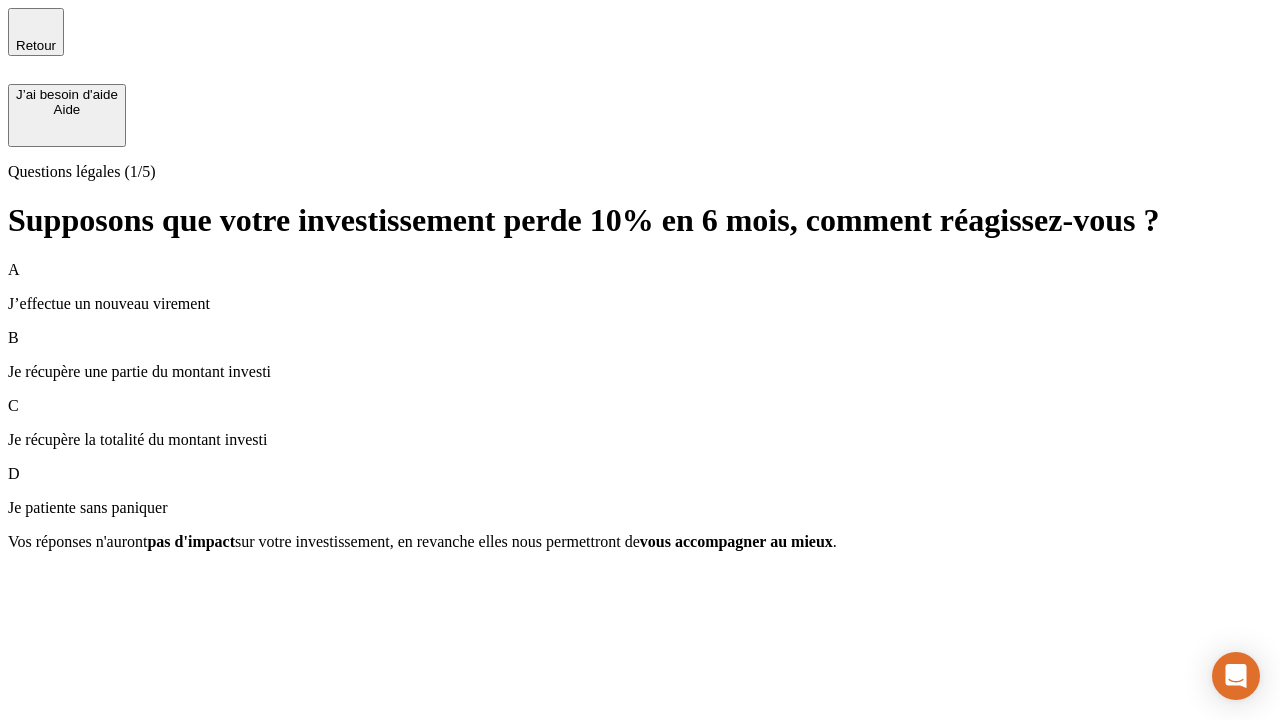 click on "A J’effectue un nouveau virement" at bounding box center [640, 287] 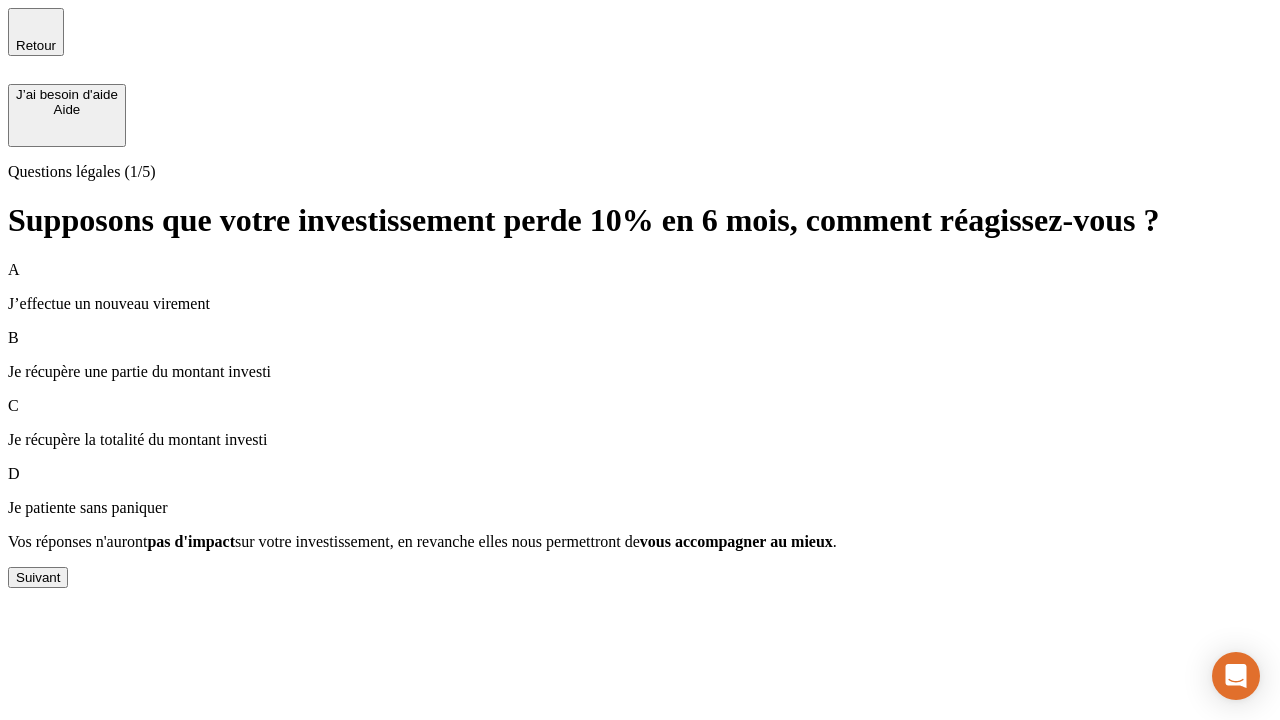 click on "Suivant" at bounding box center (38, 577) 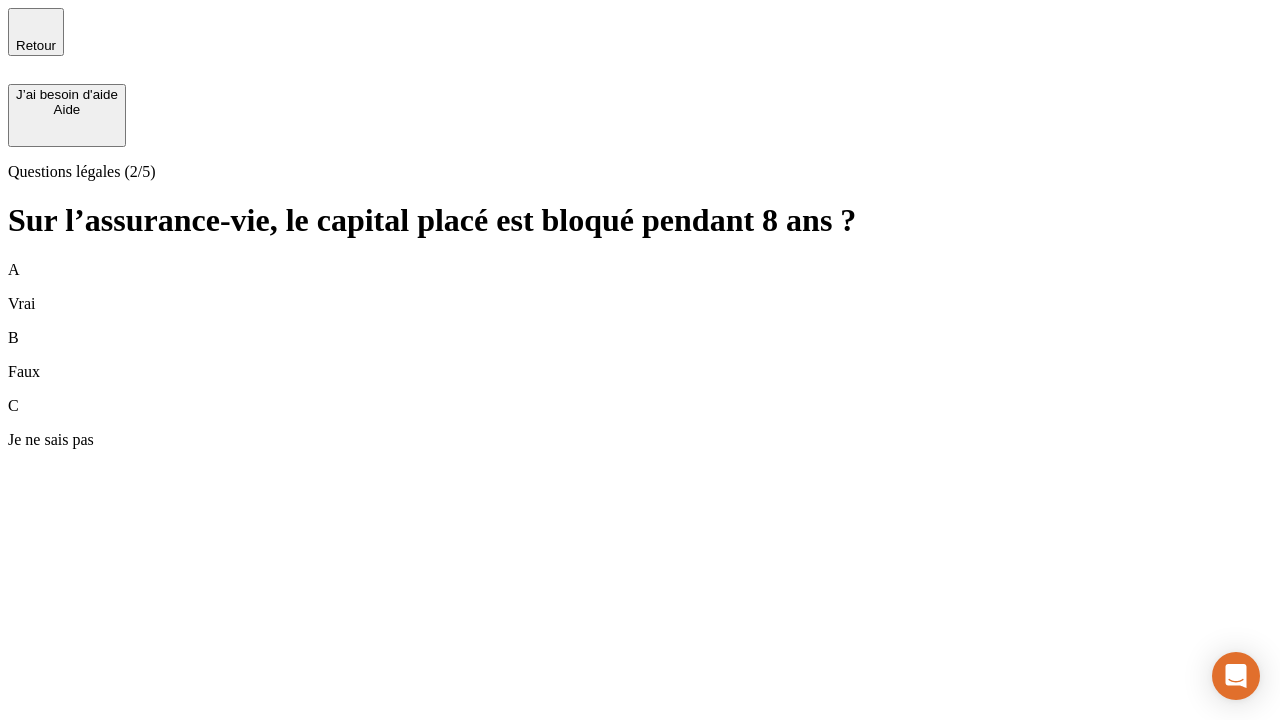 click on "B Faux" at bounding box center (640, 355) 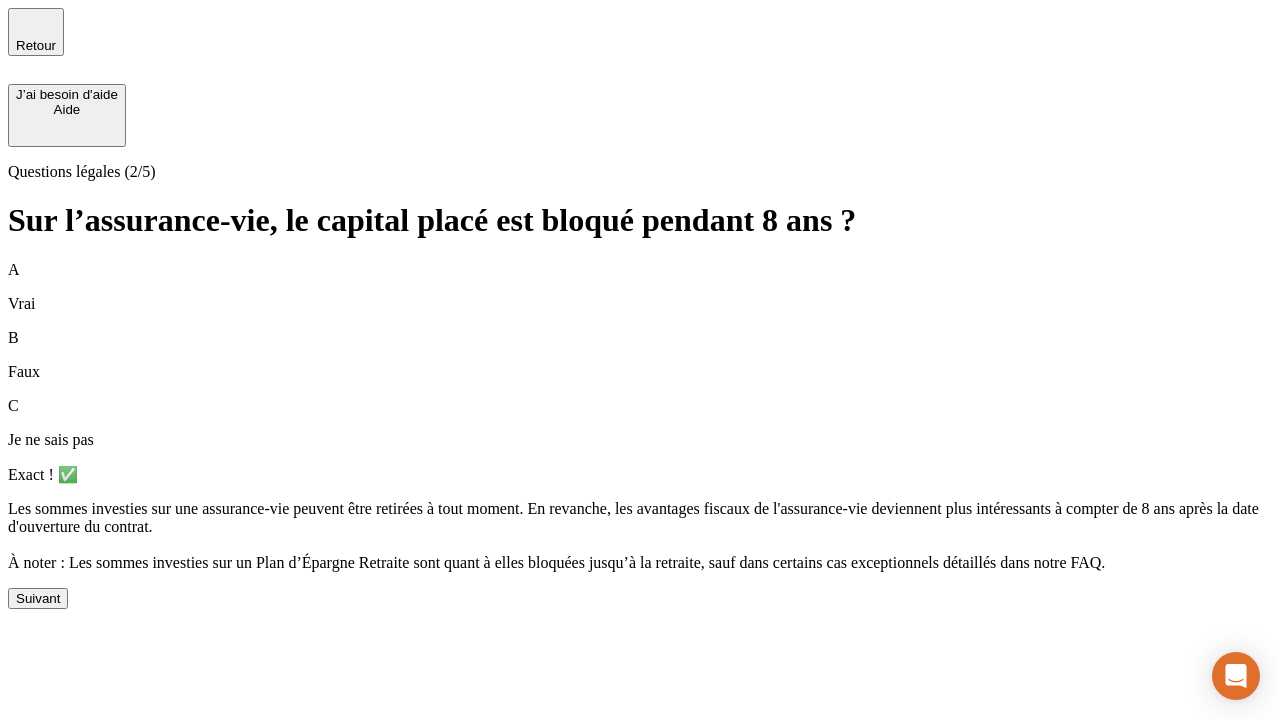 click on "Suivant" at bounding box center [38, 598] 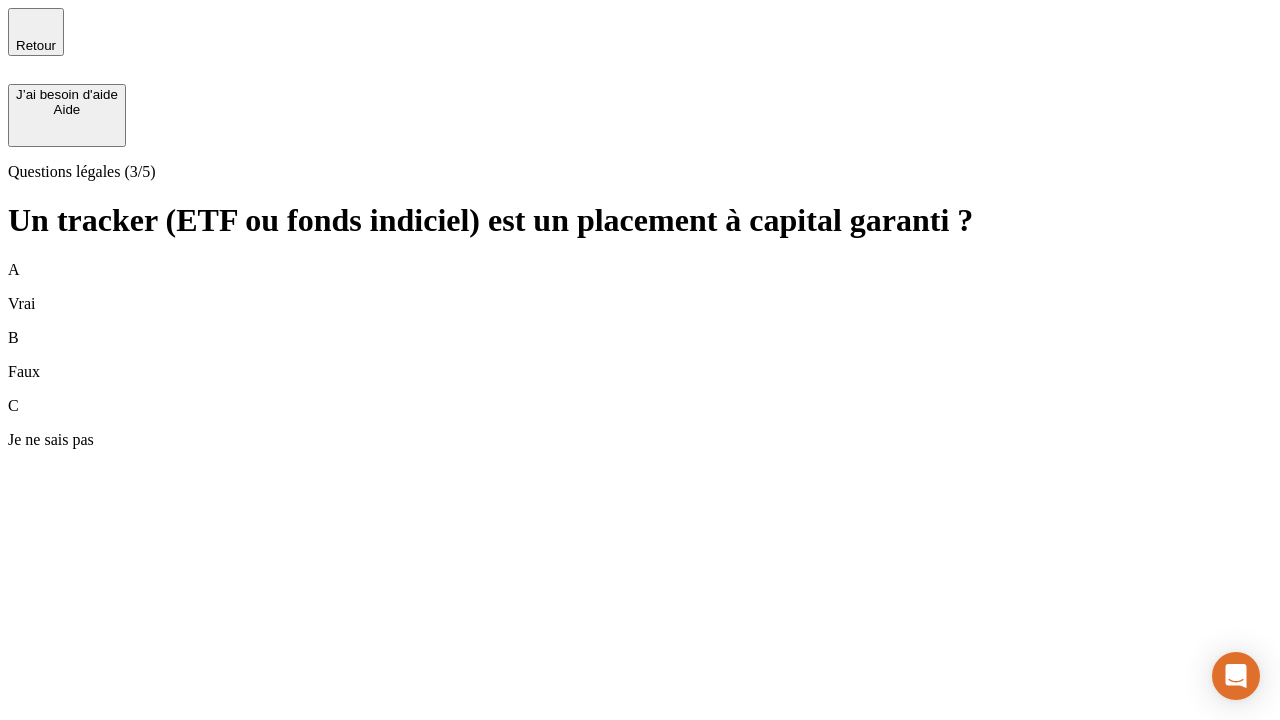 click on "B Faux" at bounding box center (640, 355) 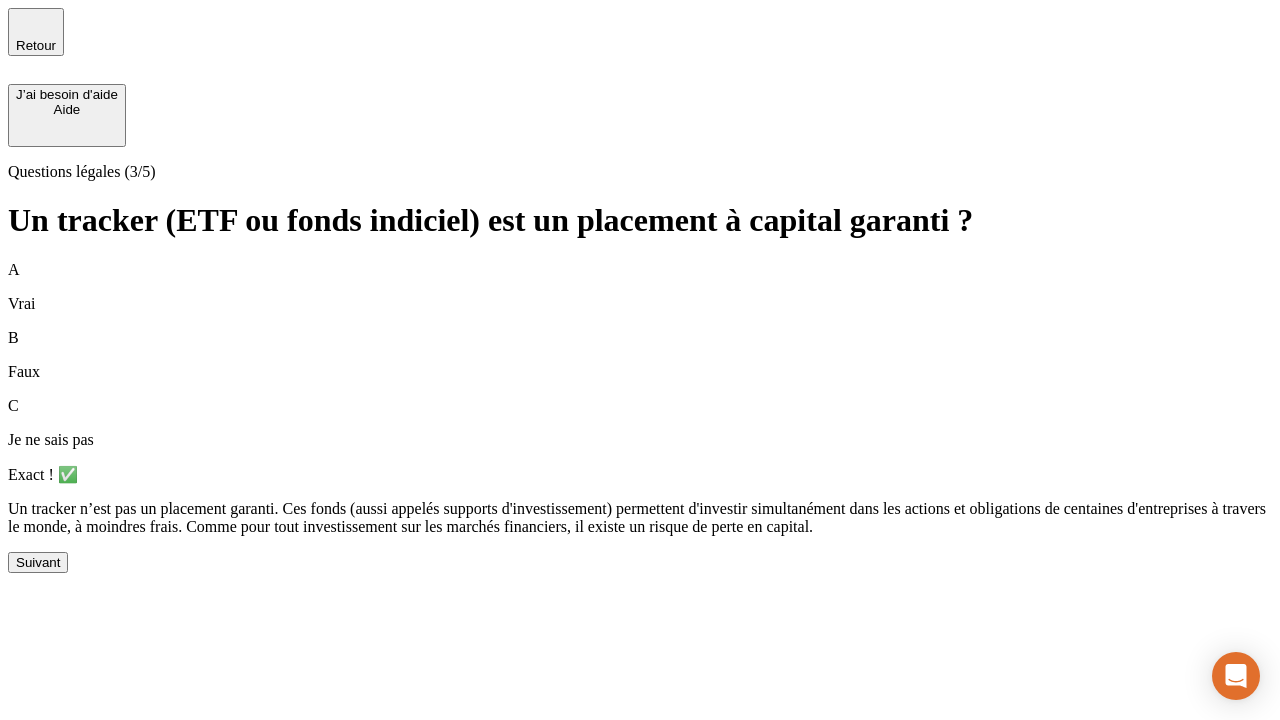 click on "Suivant" at bounding box center (38, 562) 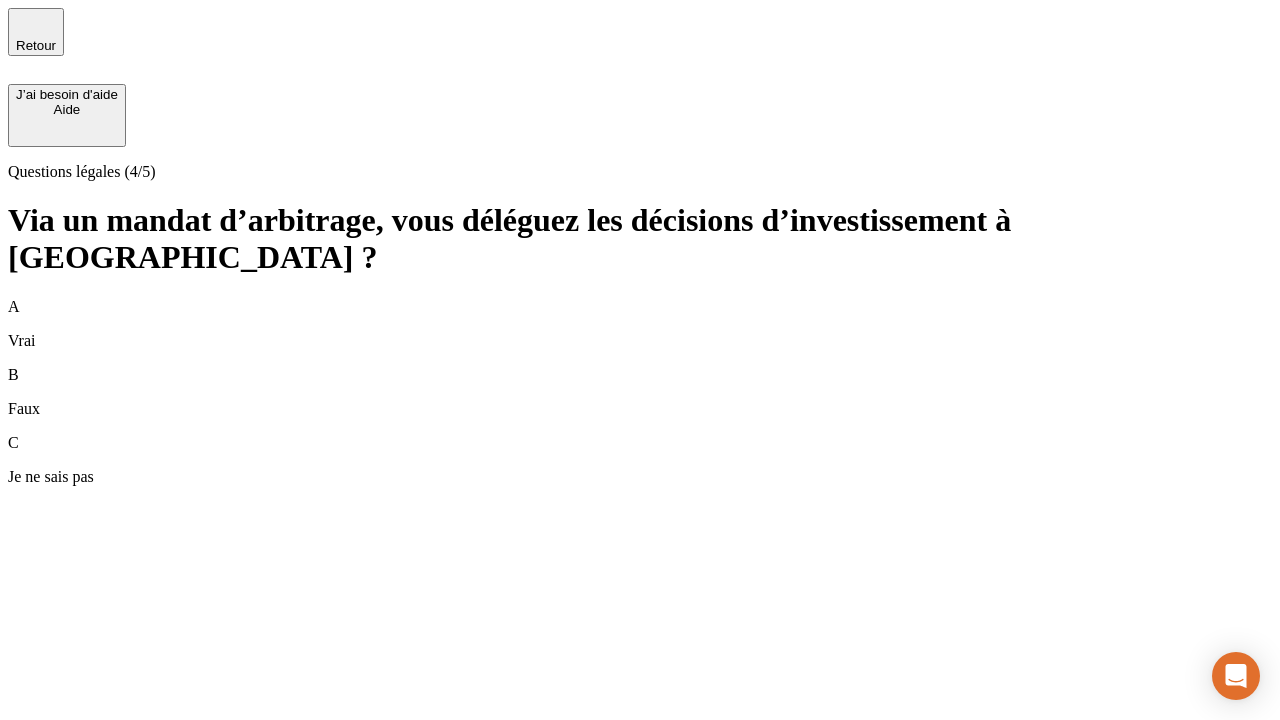 click on "A Vrai" at bounding box center [640, 324] 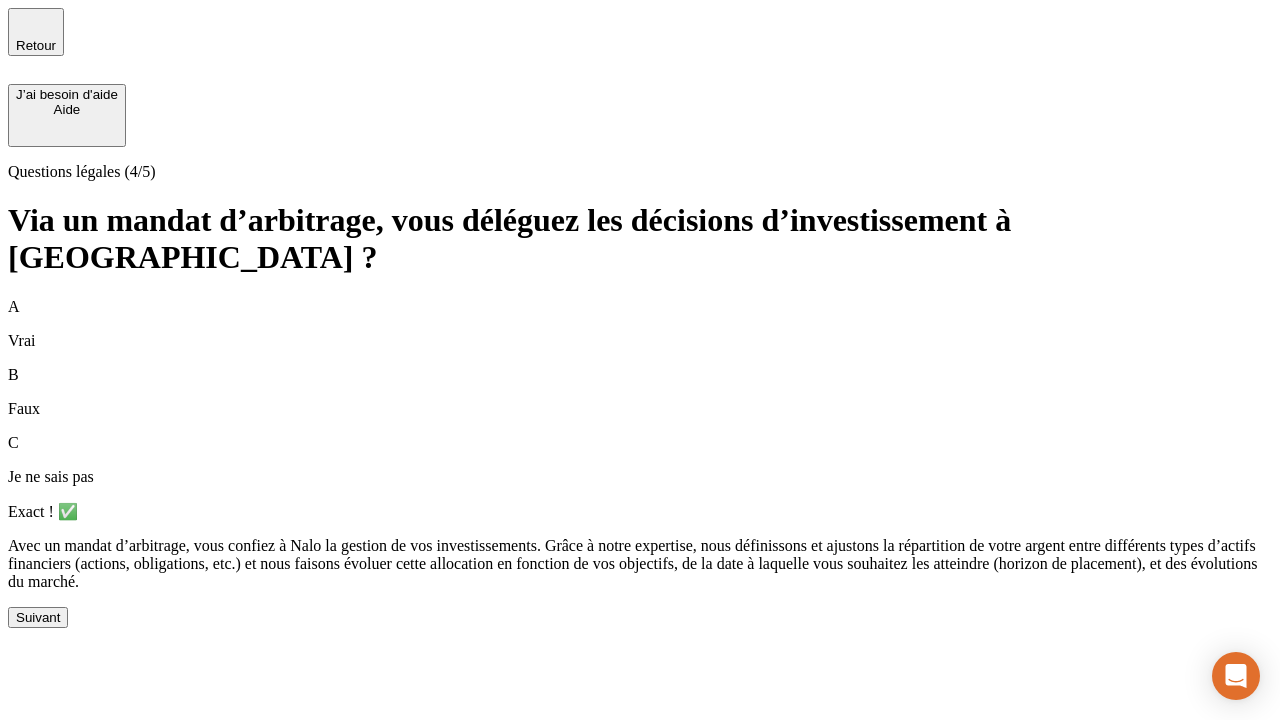 click on "Suivant" at bounding box center (38, 617) 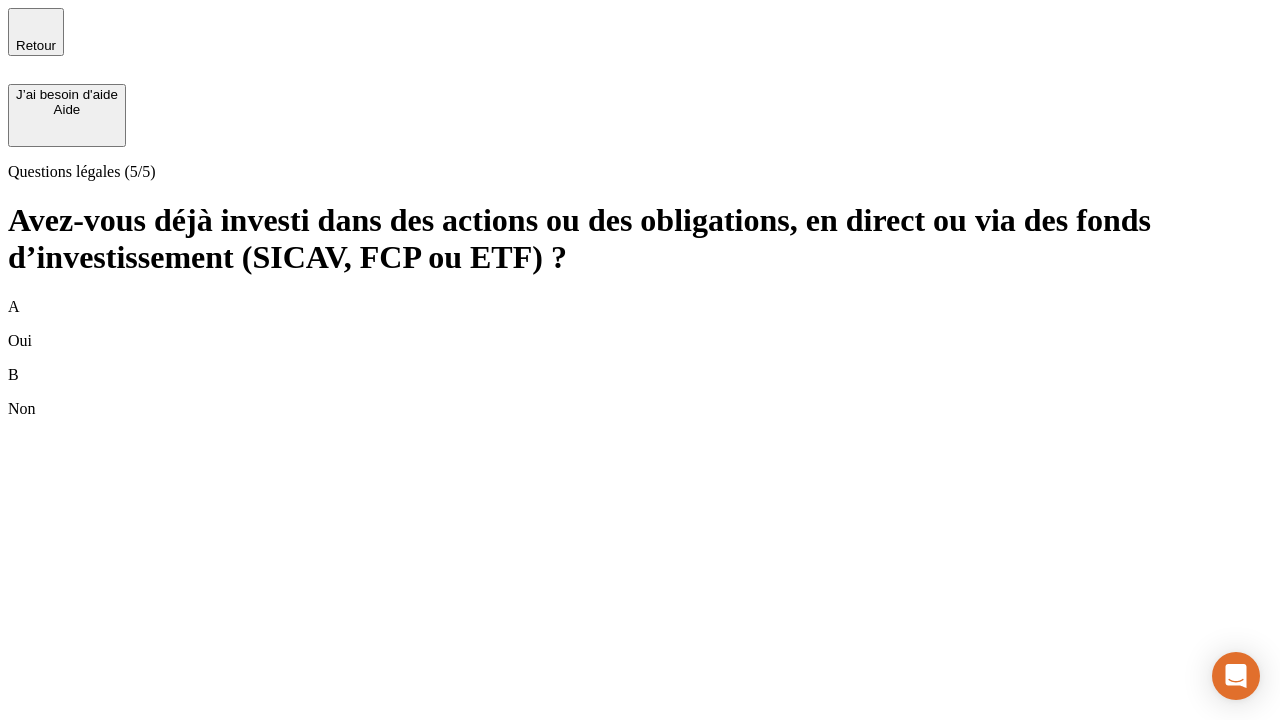 click on "B Non" at bounding box center (640, 392) 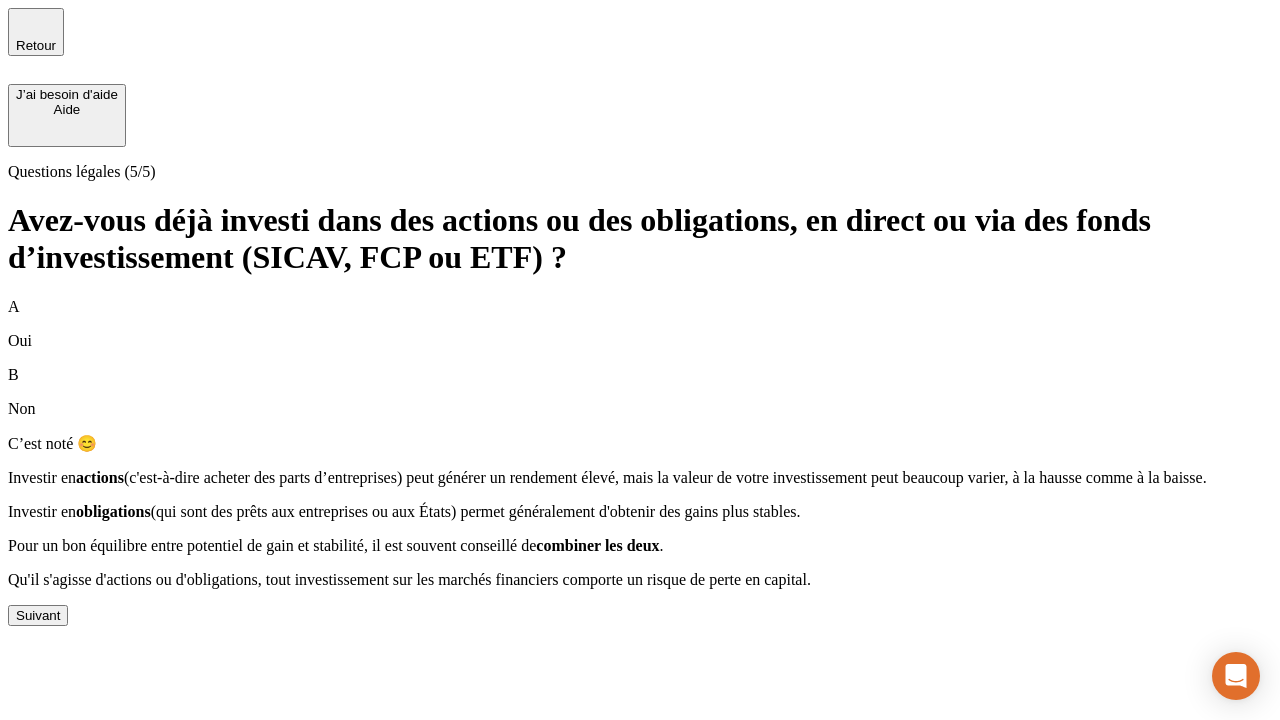 click on "Suivant" at bounding box center (38, 615) 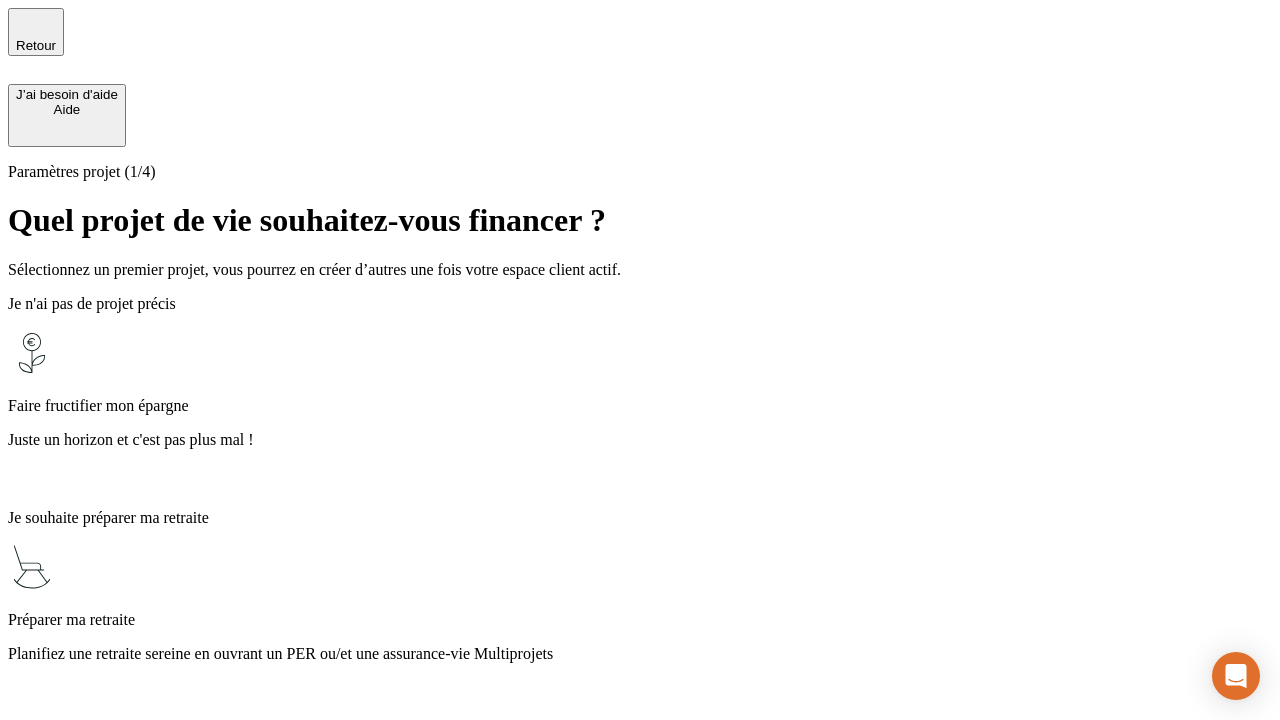 click on "Juste un horizon et c'est pas plus mal !" at bounding box center (640, 440) 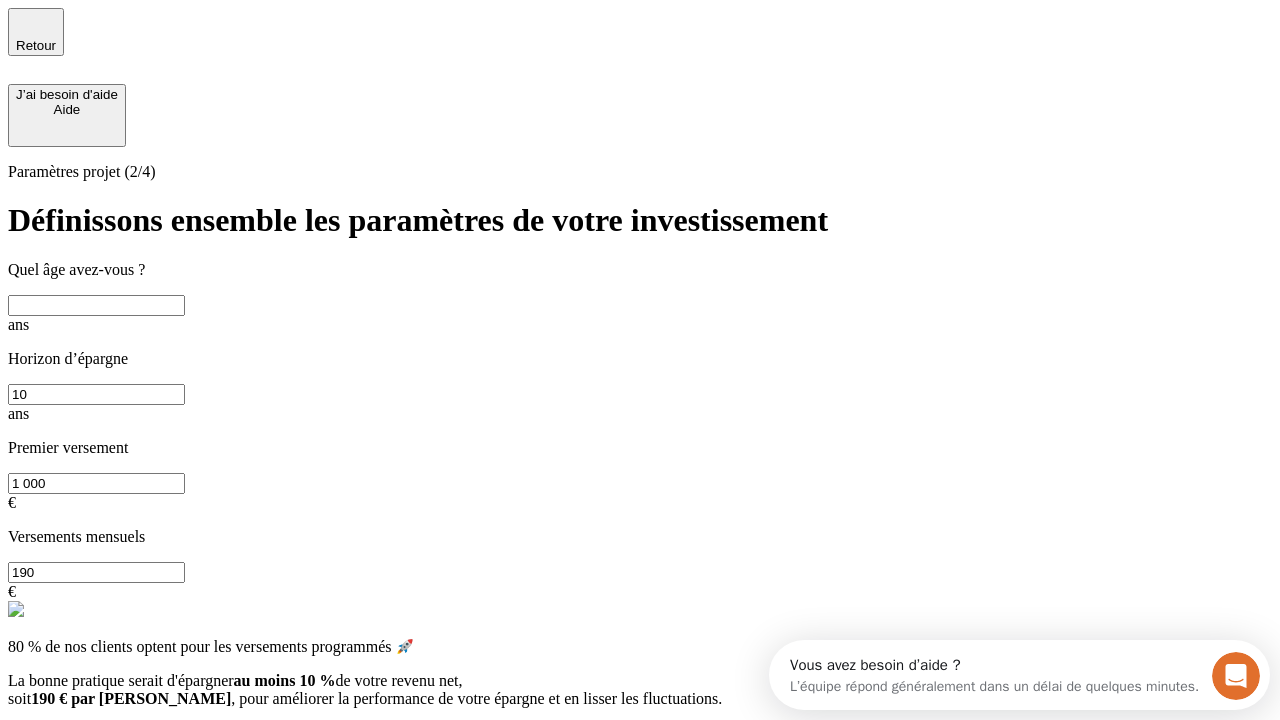 scroll, scrollTop: 0, scrollLeft: 0, axis: both 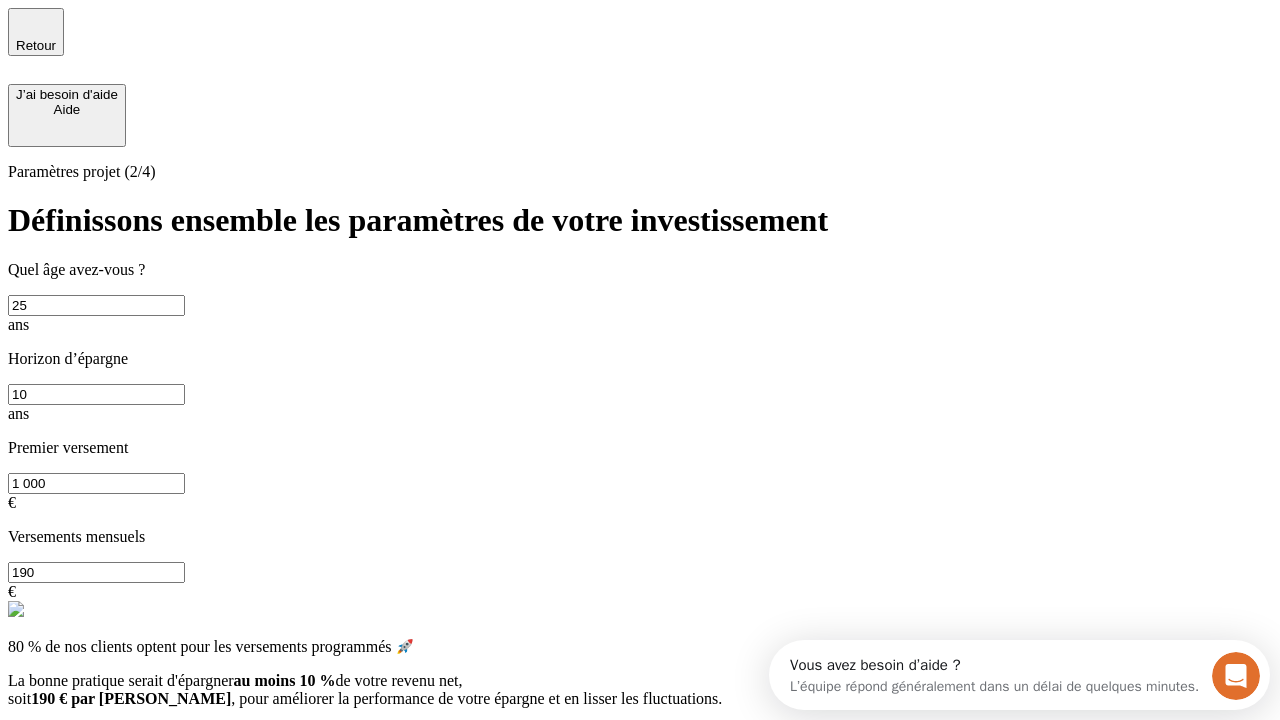 type on "25" 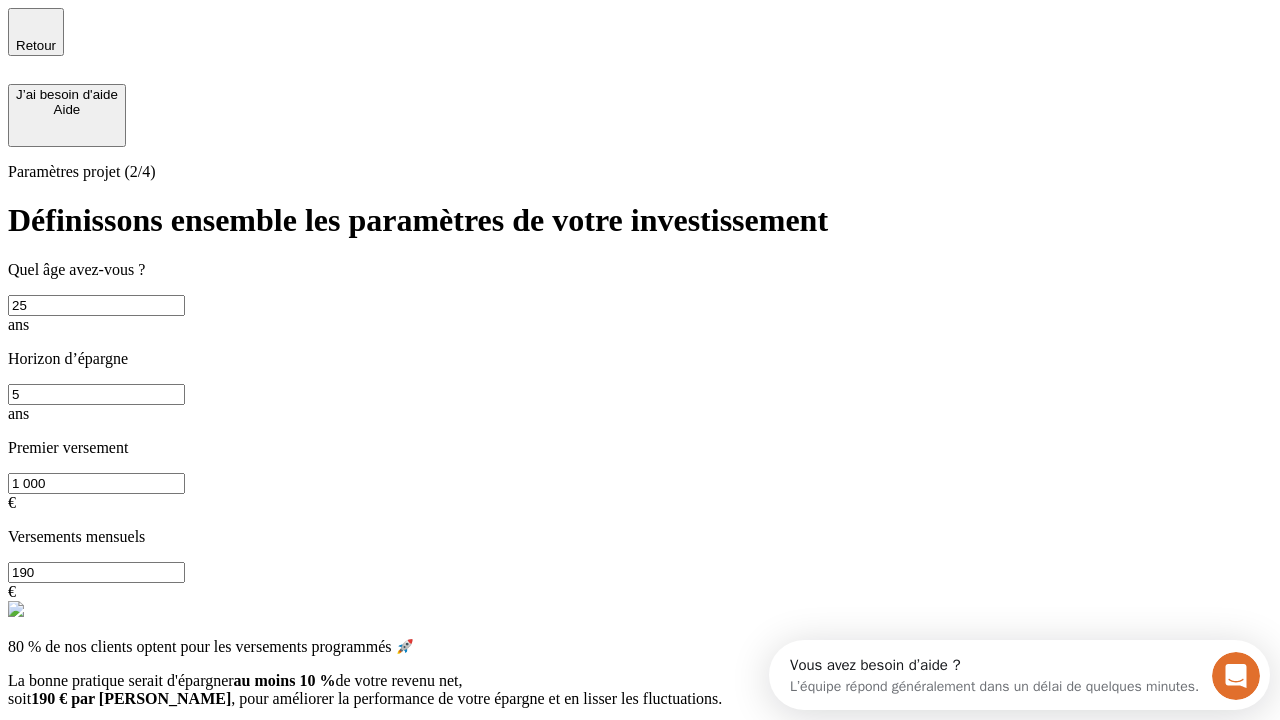 type on "5" 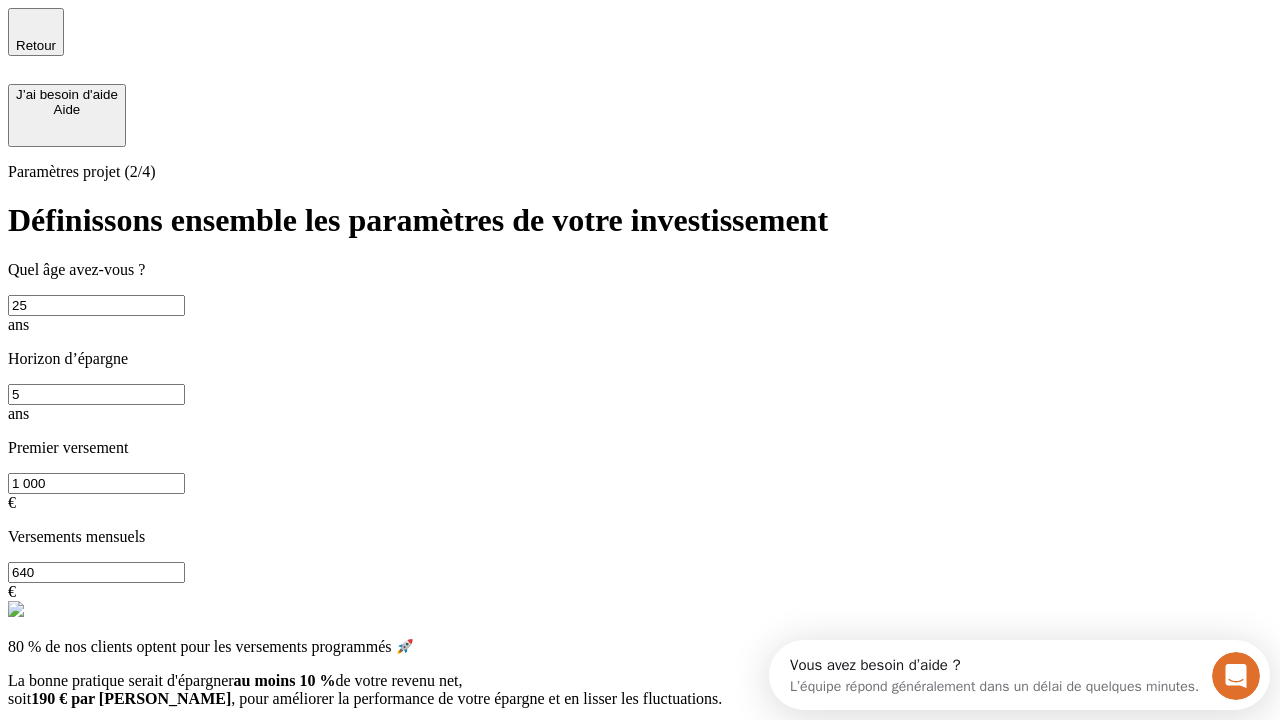 type on "640" 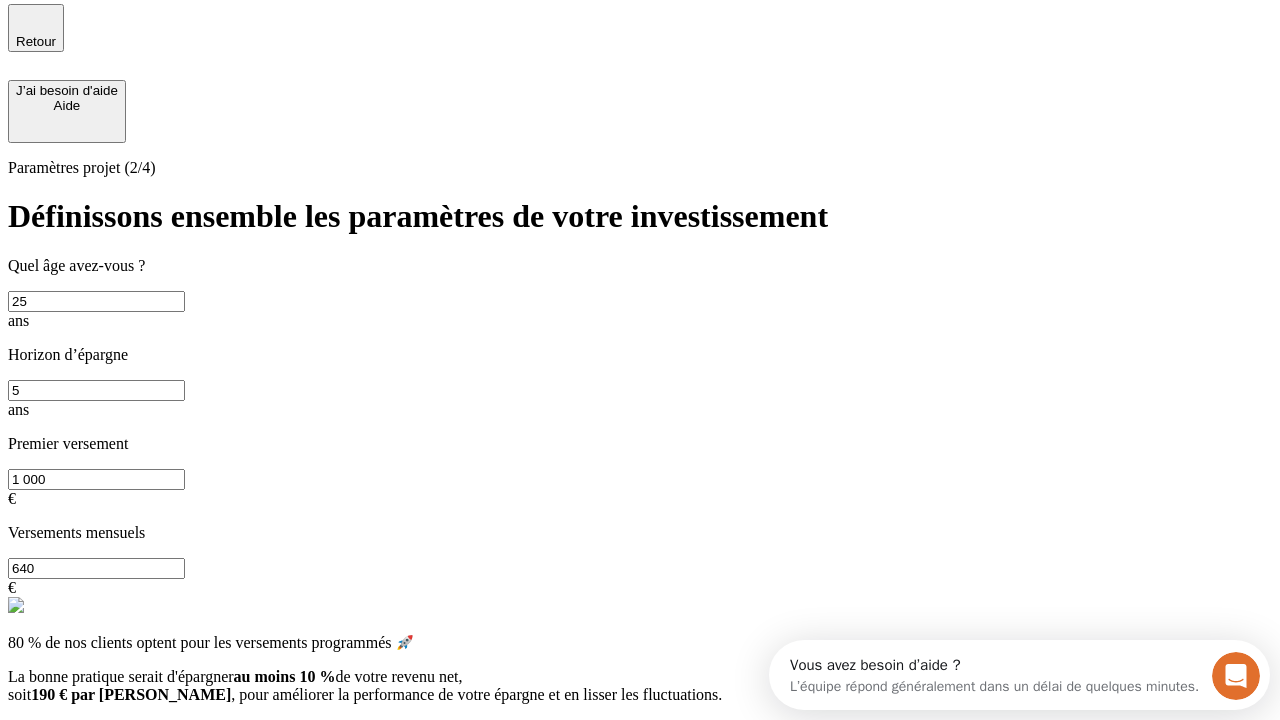 scroll, scrollTop: 0, scrollLeft: 0, axis: both 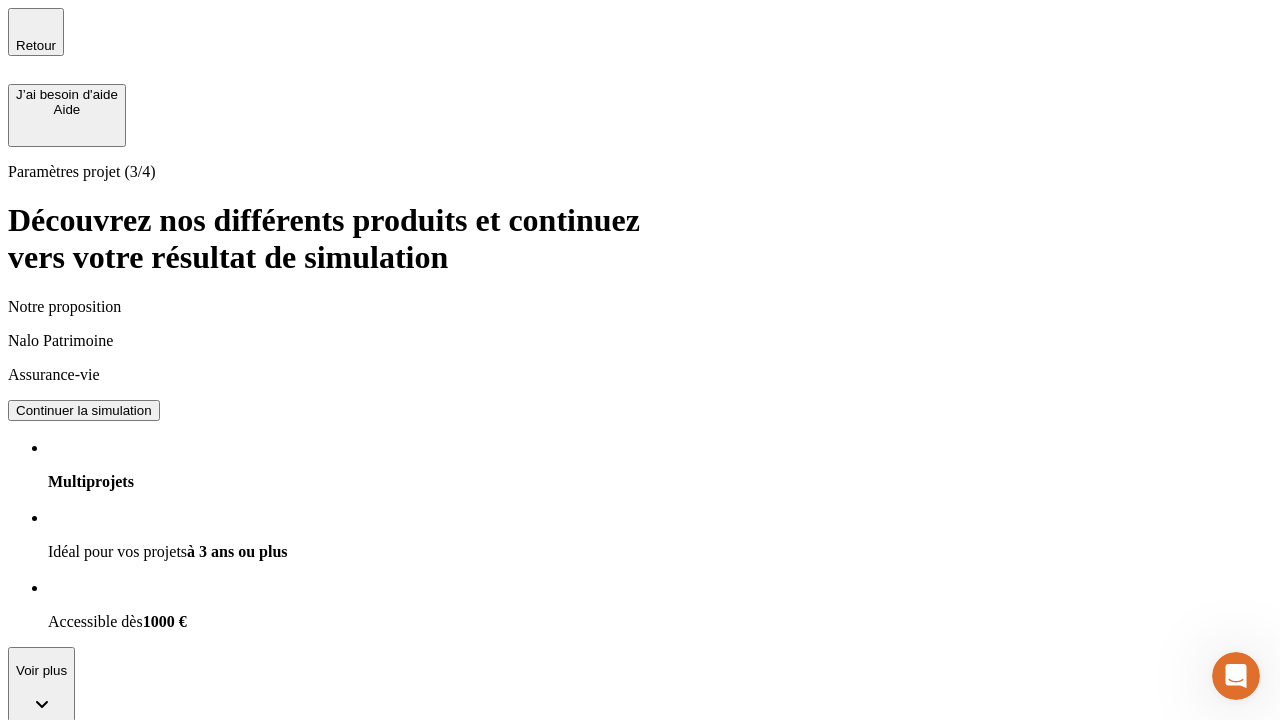 click on "Continuer la simulation" at bounding box center [84, 928] 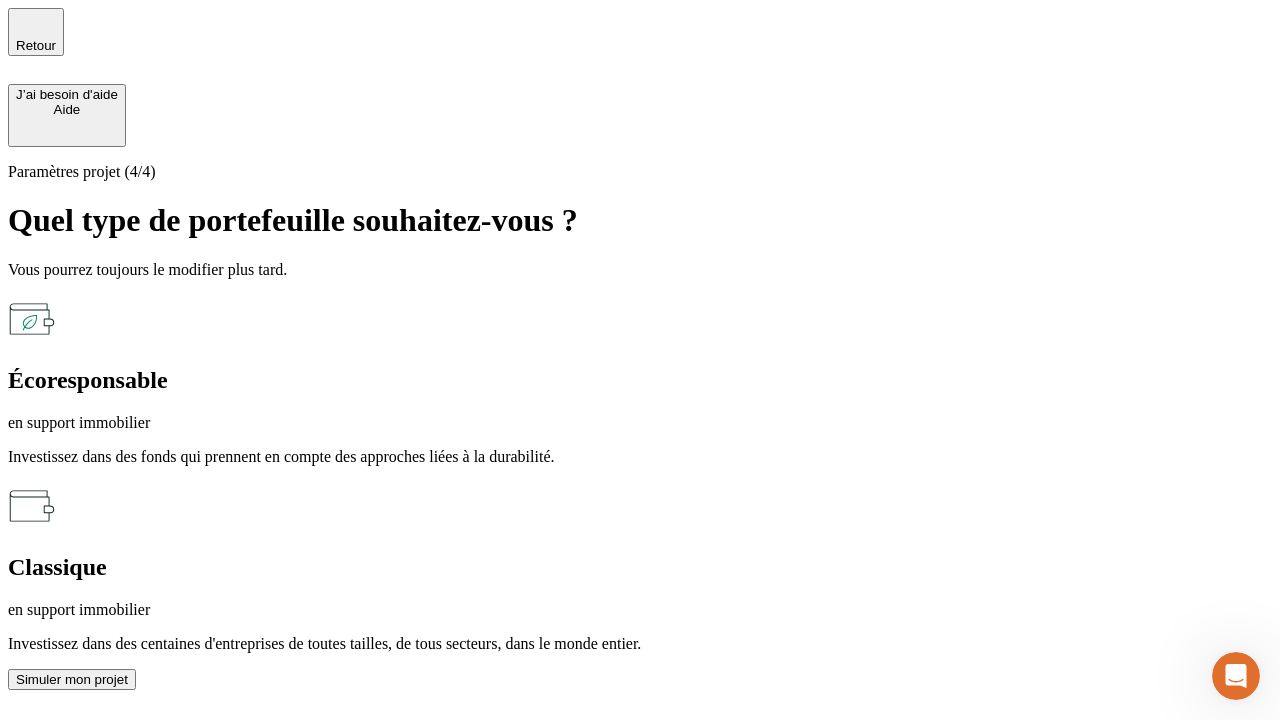 click on "en support immobilier" at bounding box center (640, 423) 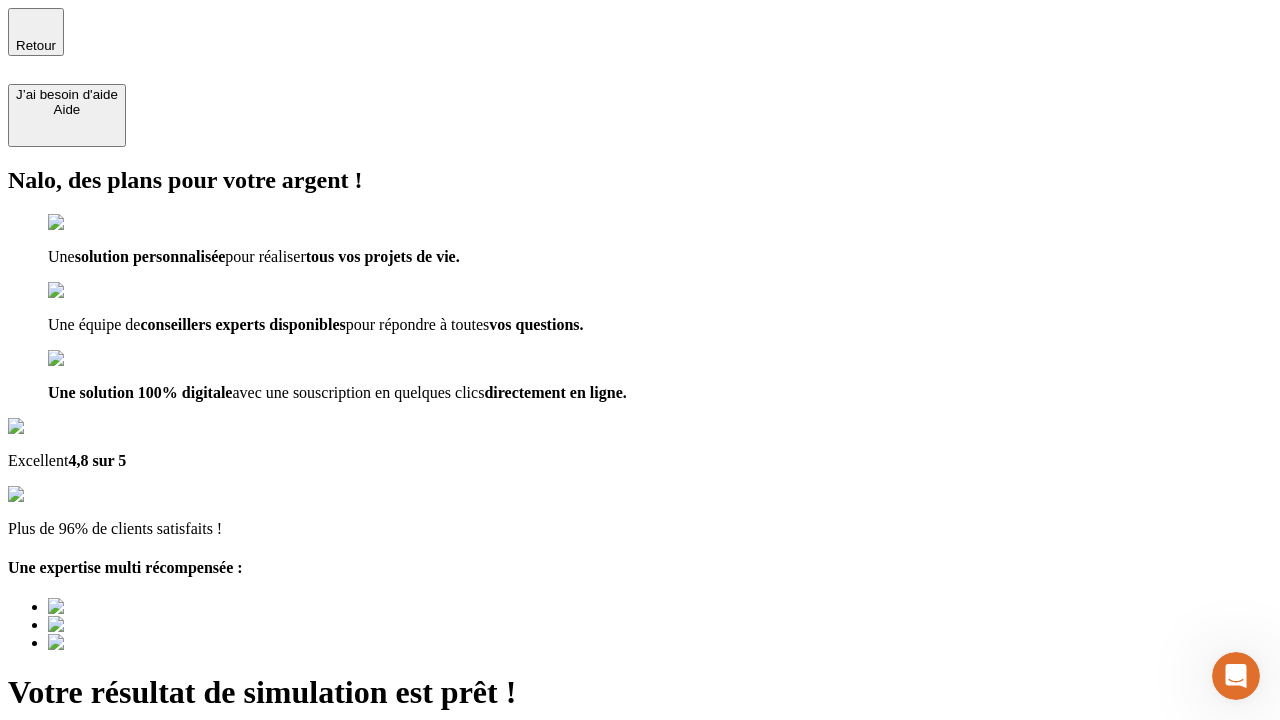 click on "Découvrir ma simulation" at bounding box center [87, 797] 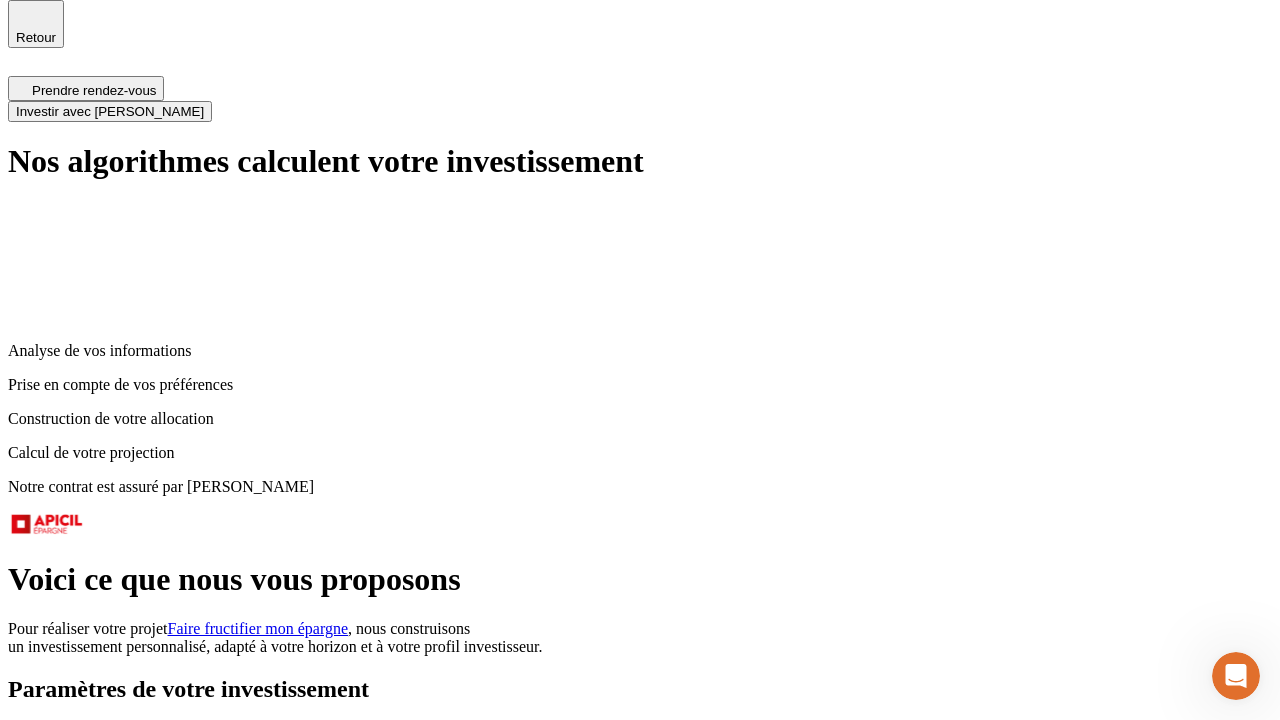 scroll, scrollTop: 0, scrollLeft: 0, axis: both 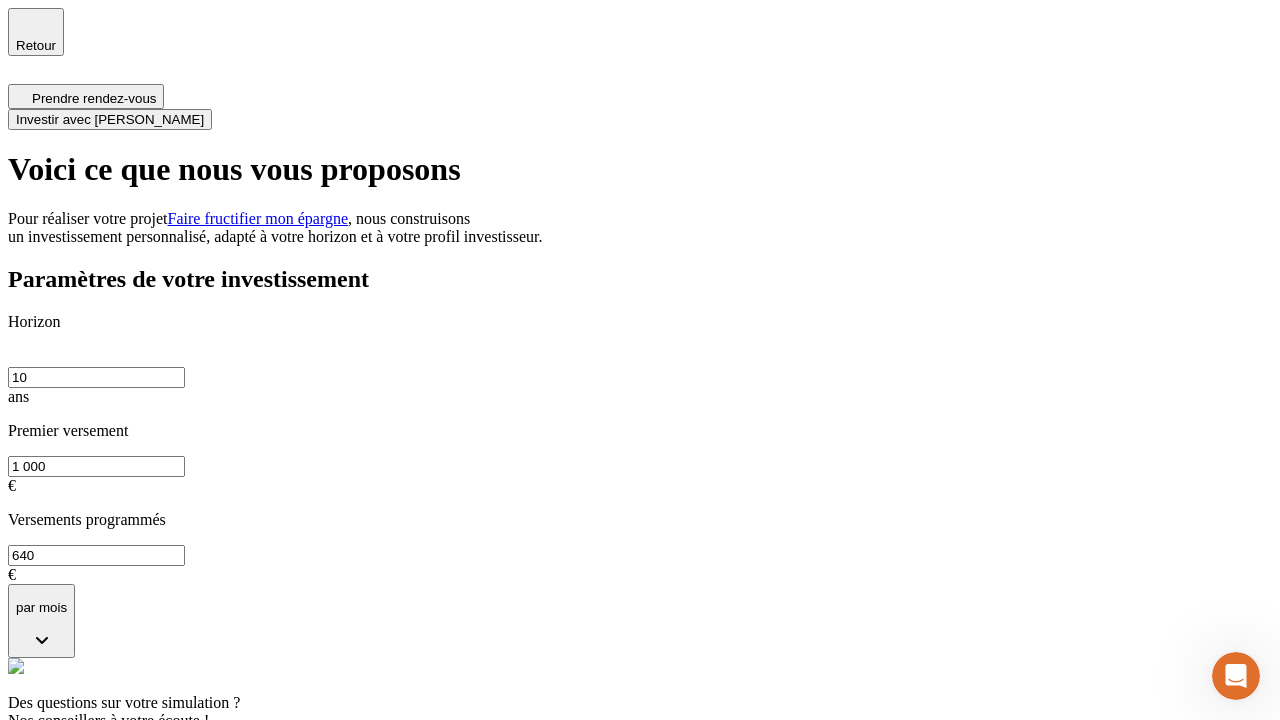 click on "Investir avec [PERSON_NAME]" at bounding box center (110, 119) 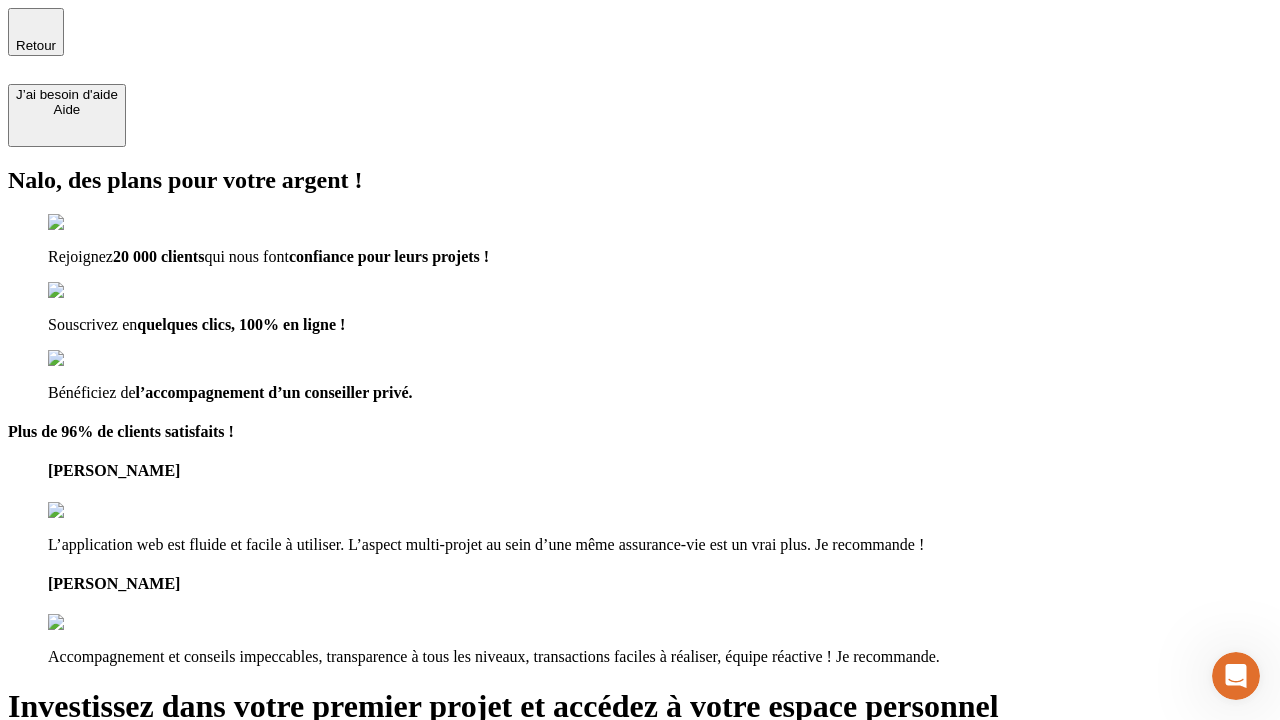 type on "[EMAIL_ADDRESS][PERSON_NAME][DOMAIN_NAME]" 